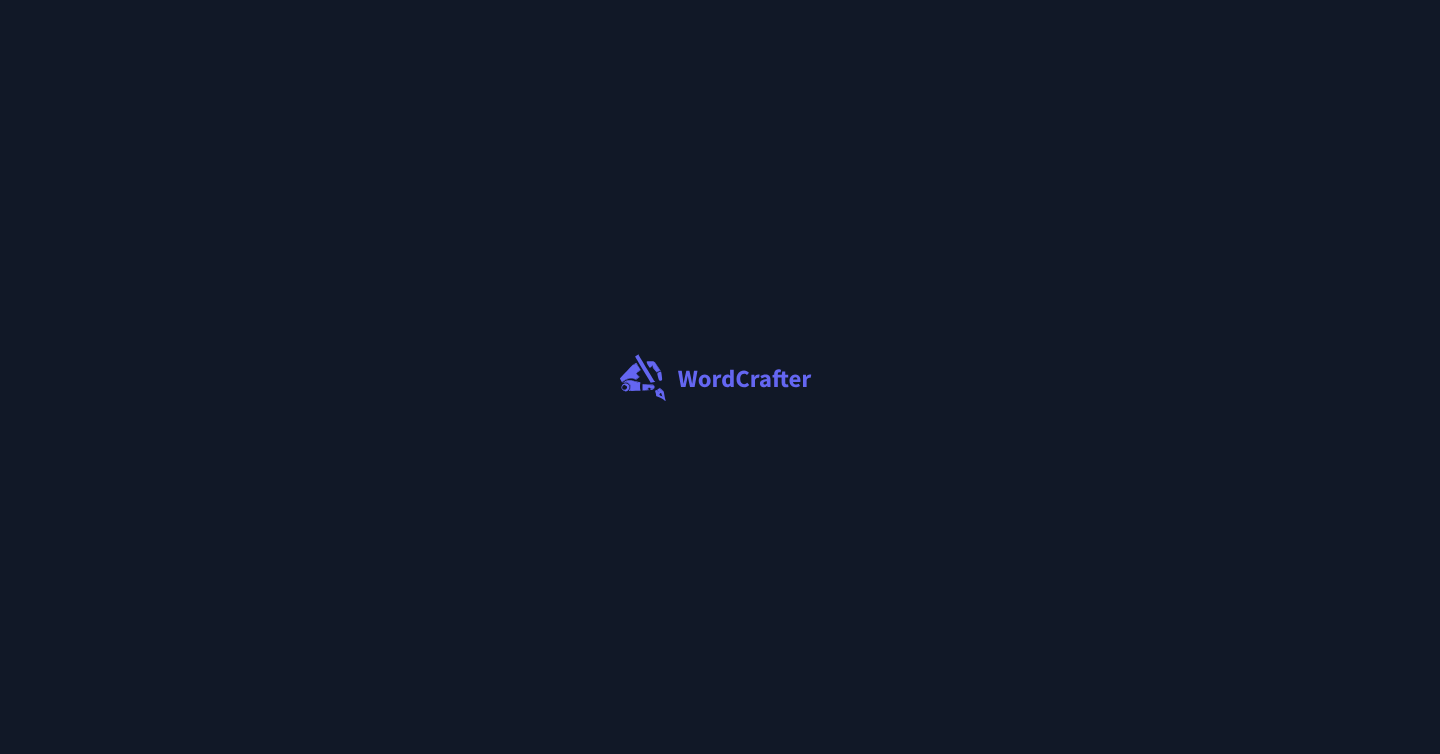 scroll, scrollTop: 0, scrollLeft: 0, axis: both 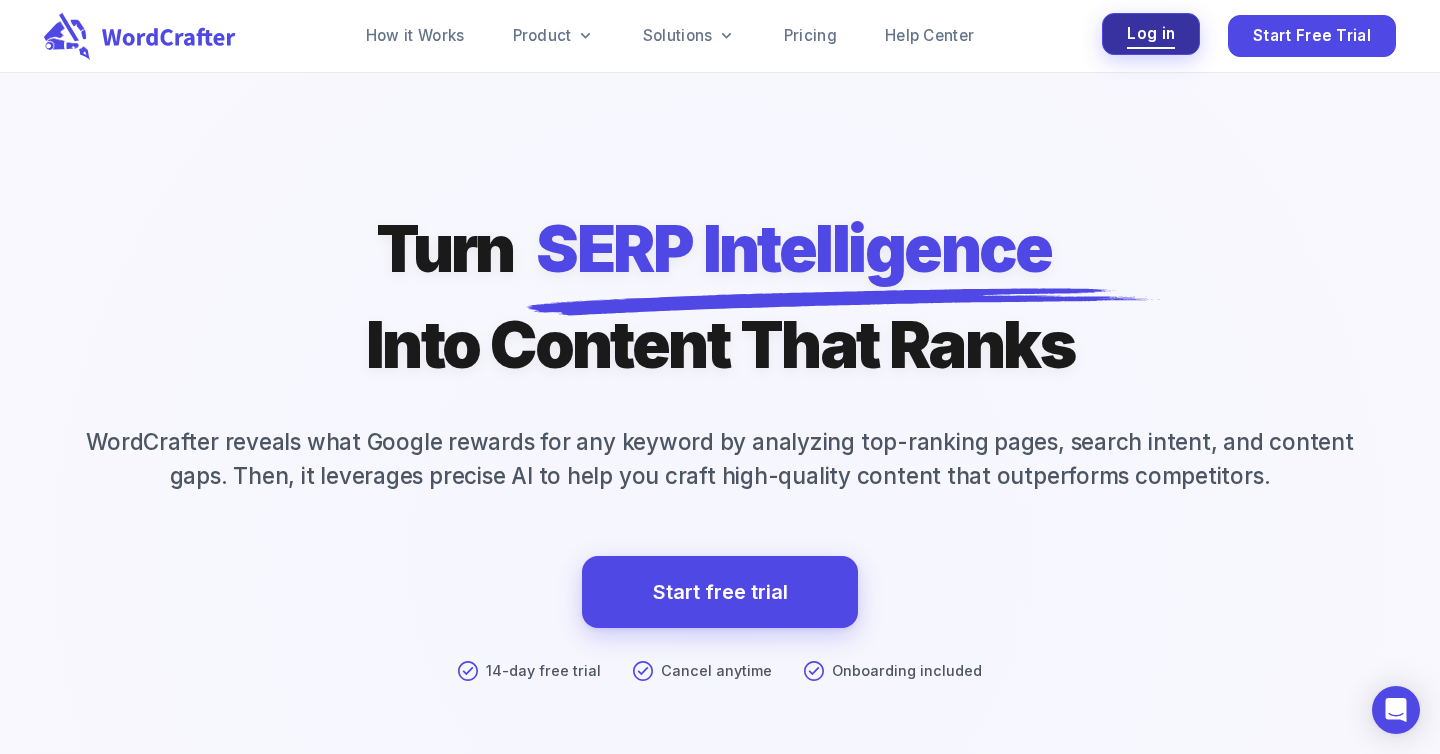 click on "Log in" at bounding box center (1151, 34) 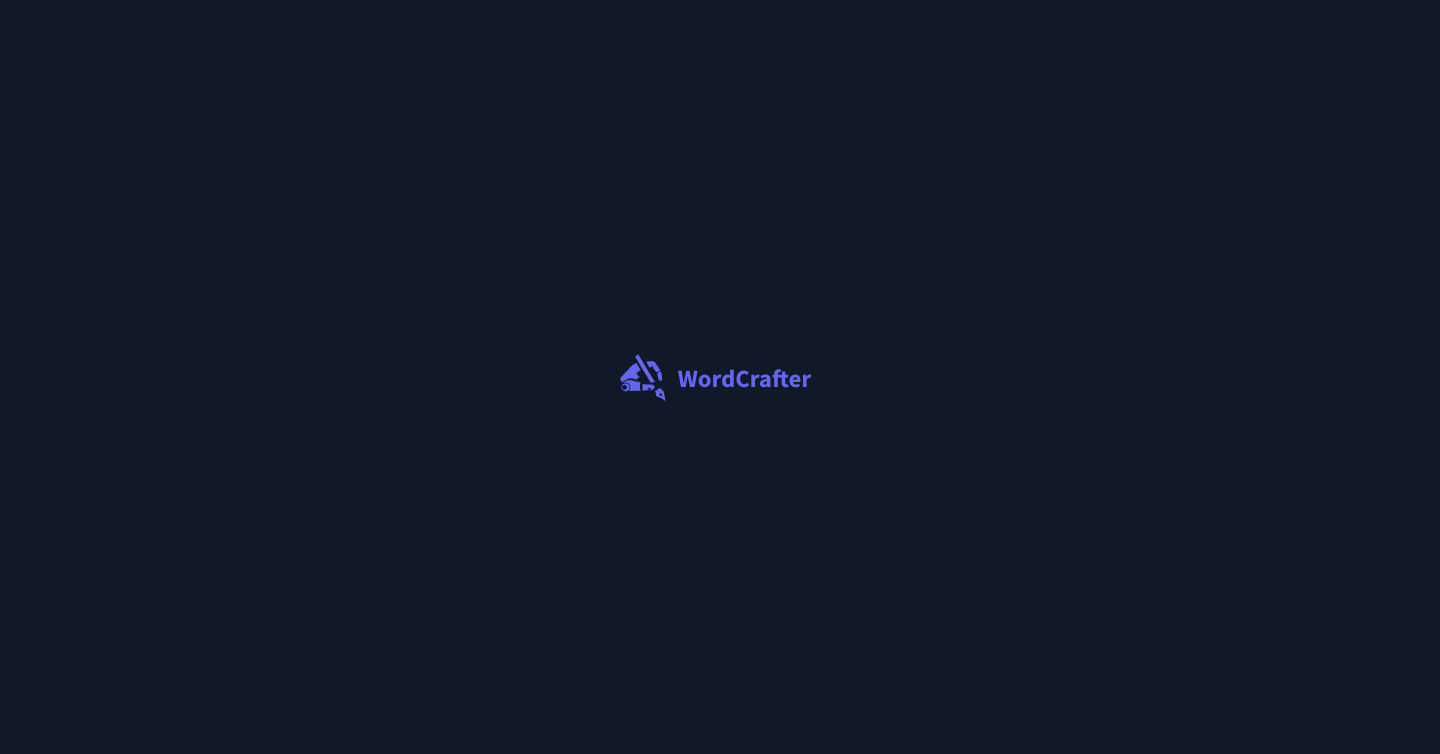 scroll, scrollTop: 0, scrollLeft: 0, axis: both 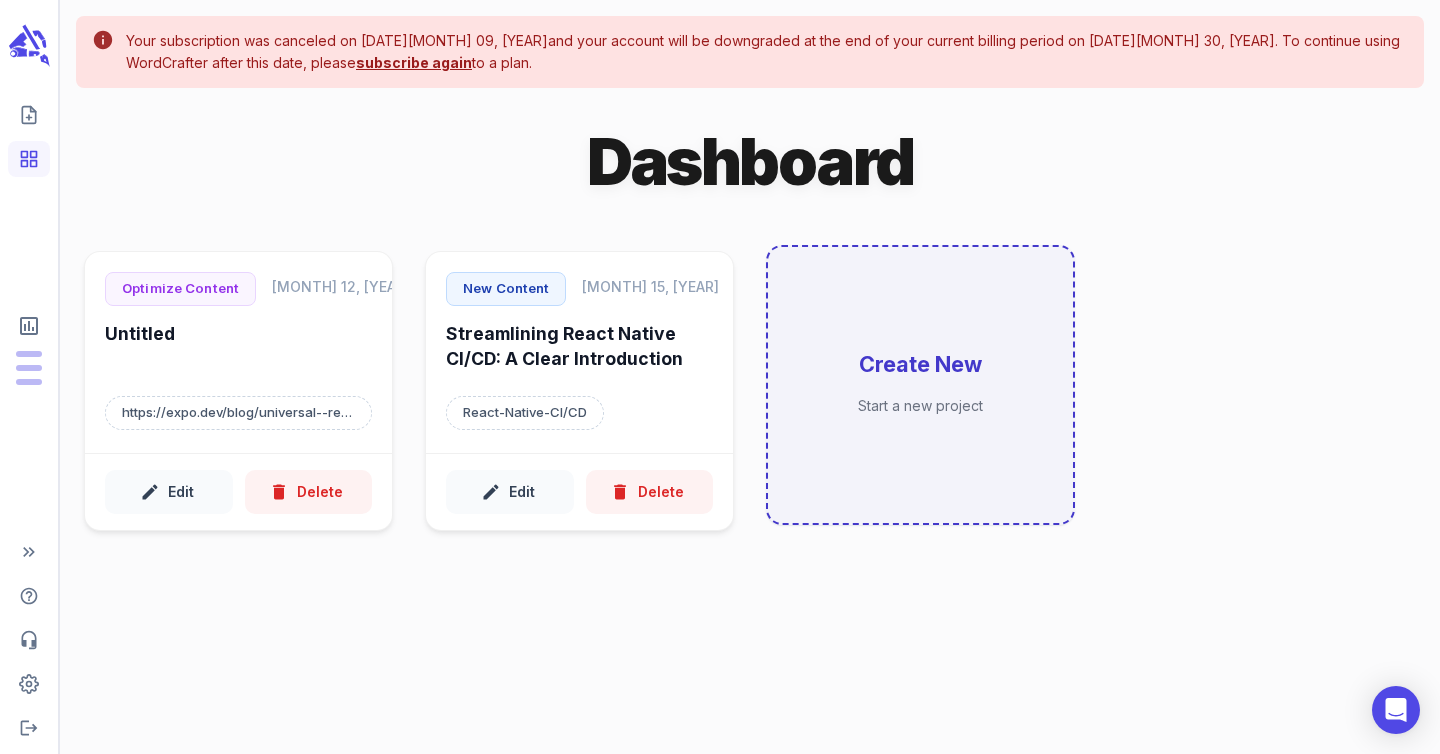 click on "Create New" at bounding box center (920, 365) 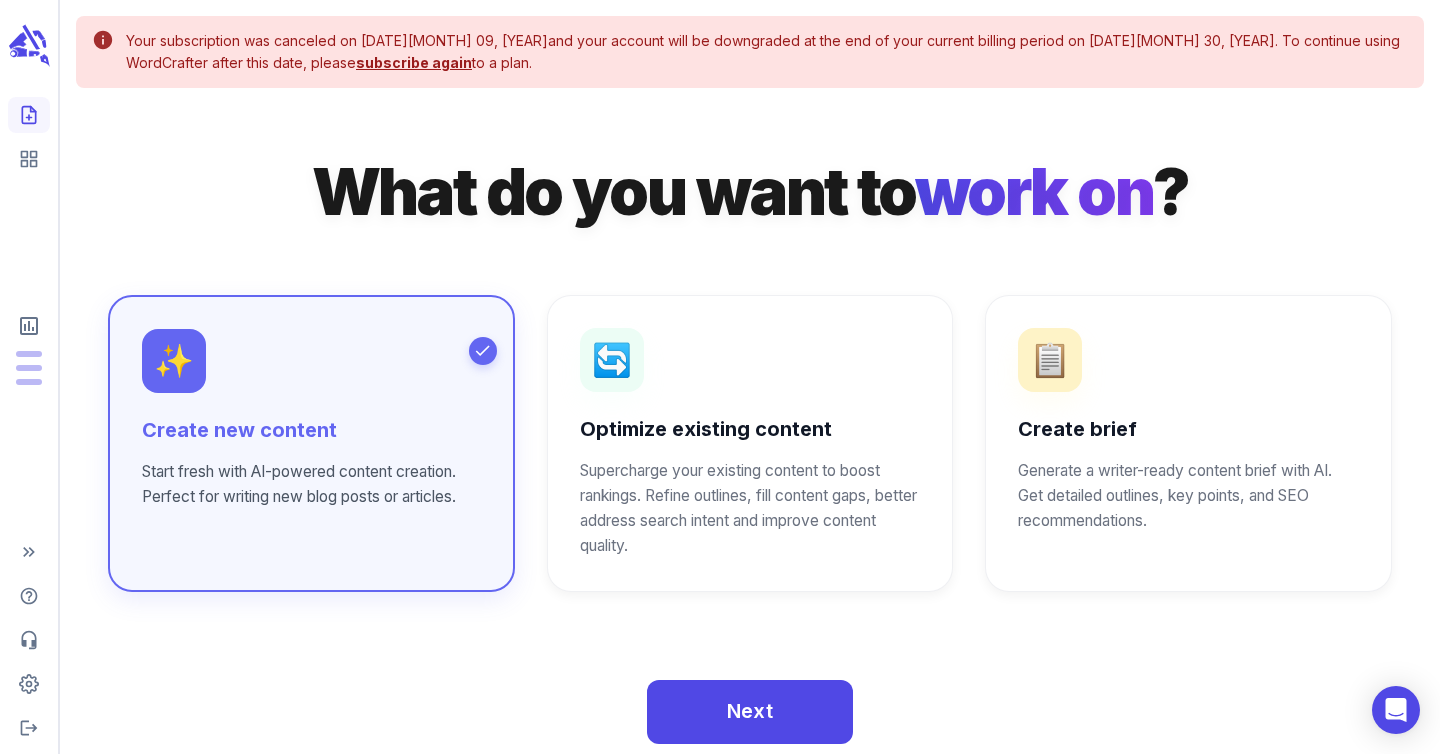 scroll, scrollTop: 40, scrollLeft: 0, axis: vertical 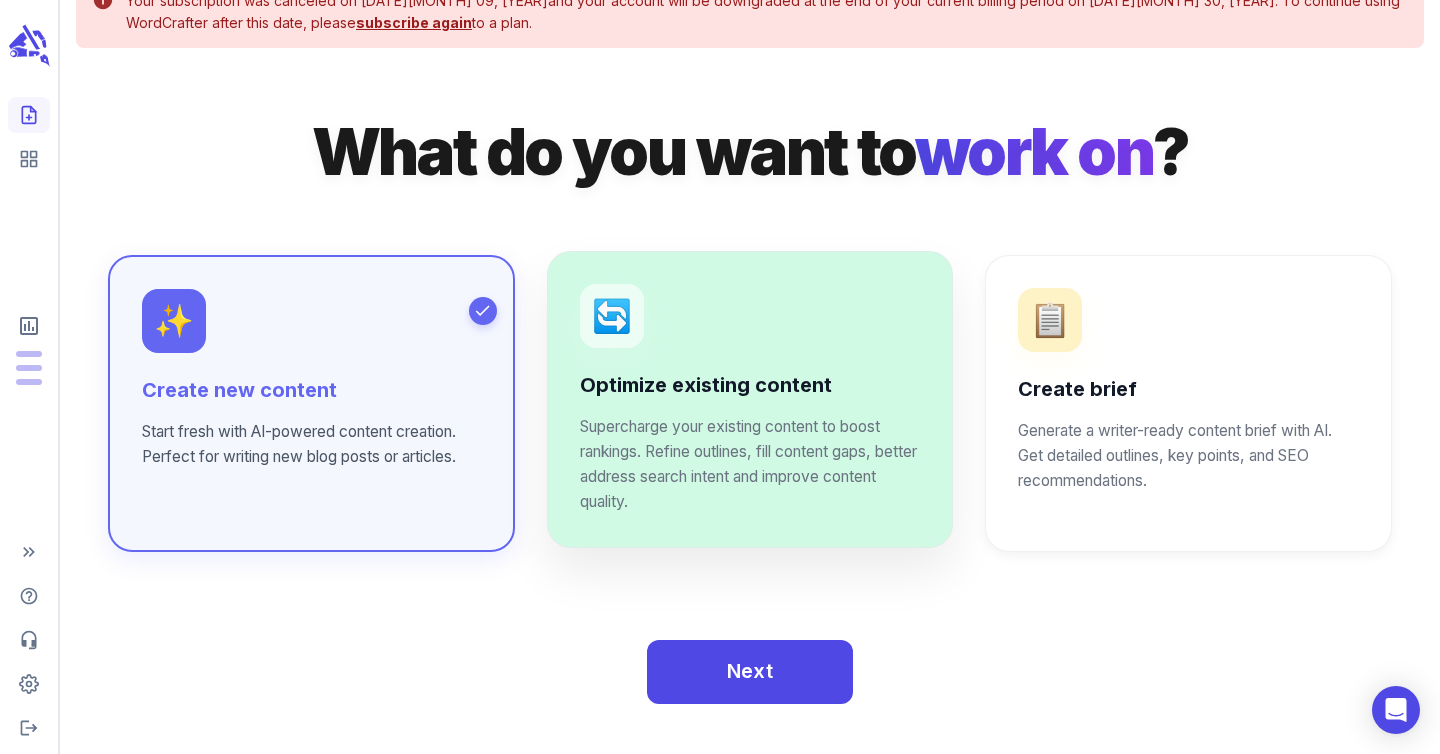 click on "🔄 Optimize existing content Supercharge your existing content to boost rankings. Refine outlines, fill content gaps, better address search intent and improve content quality." at bounding box center (750, 399) 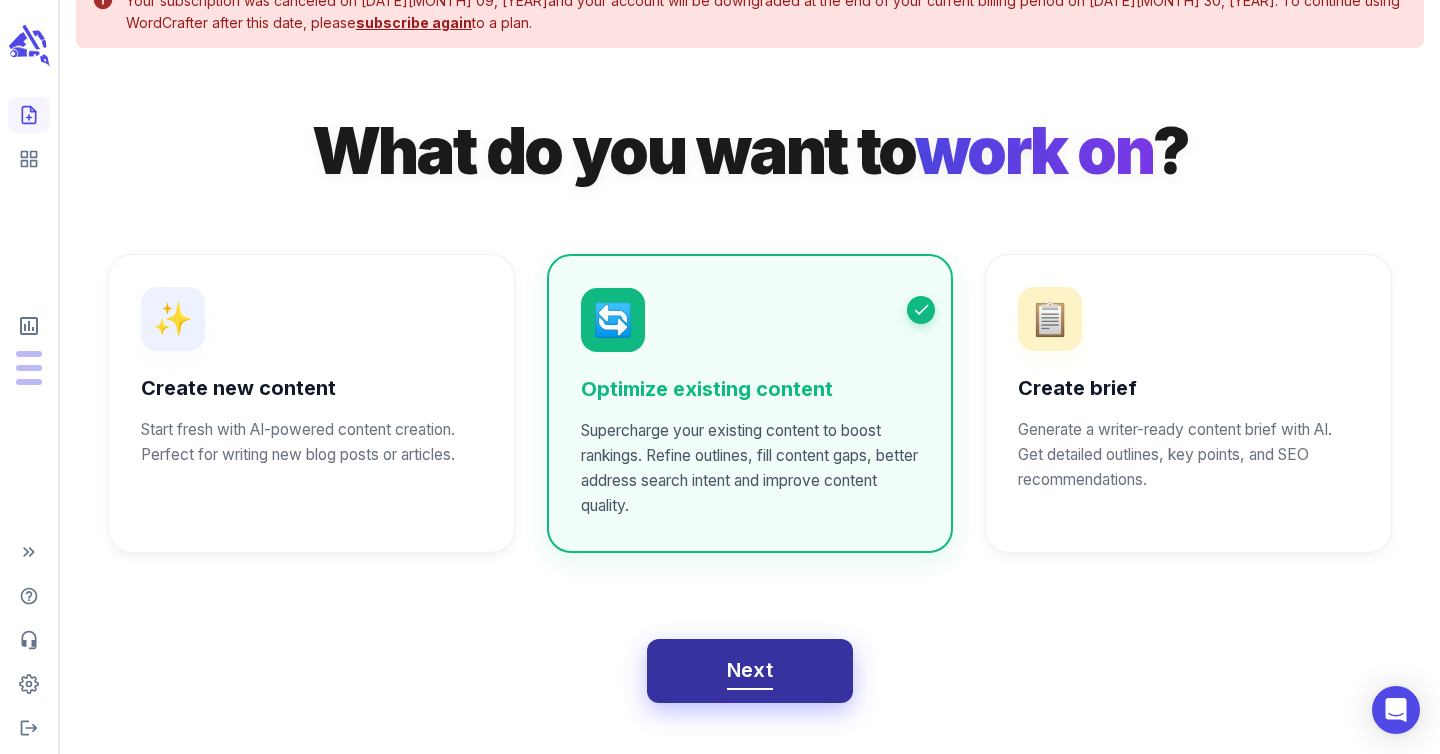 click on "Next" at bounding box center [750, 671] 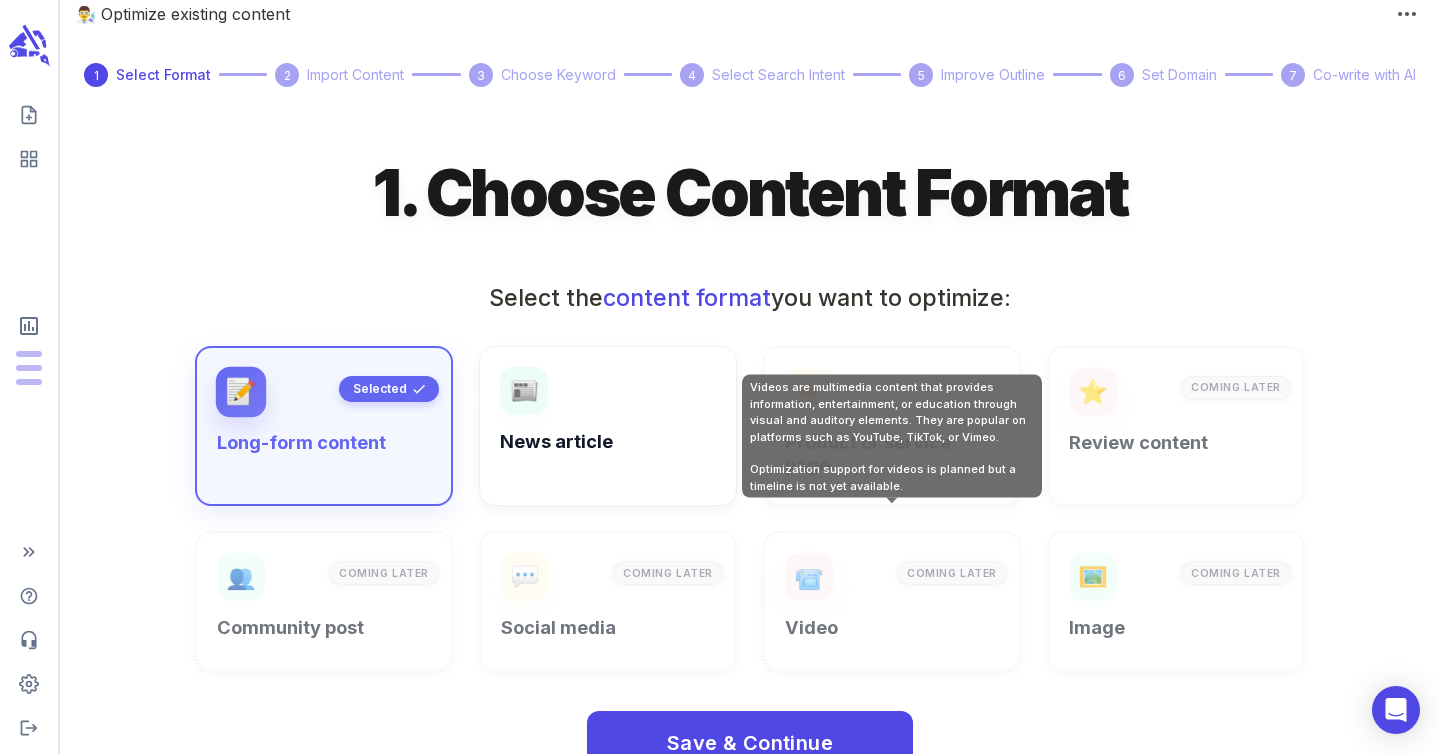 scroll, scrollTop: 172, scrollLeft: 0, axis: vertical 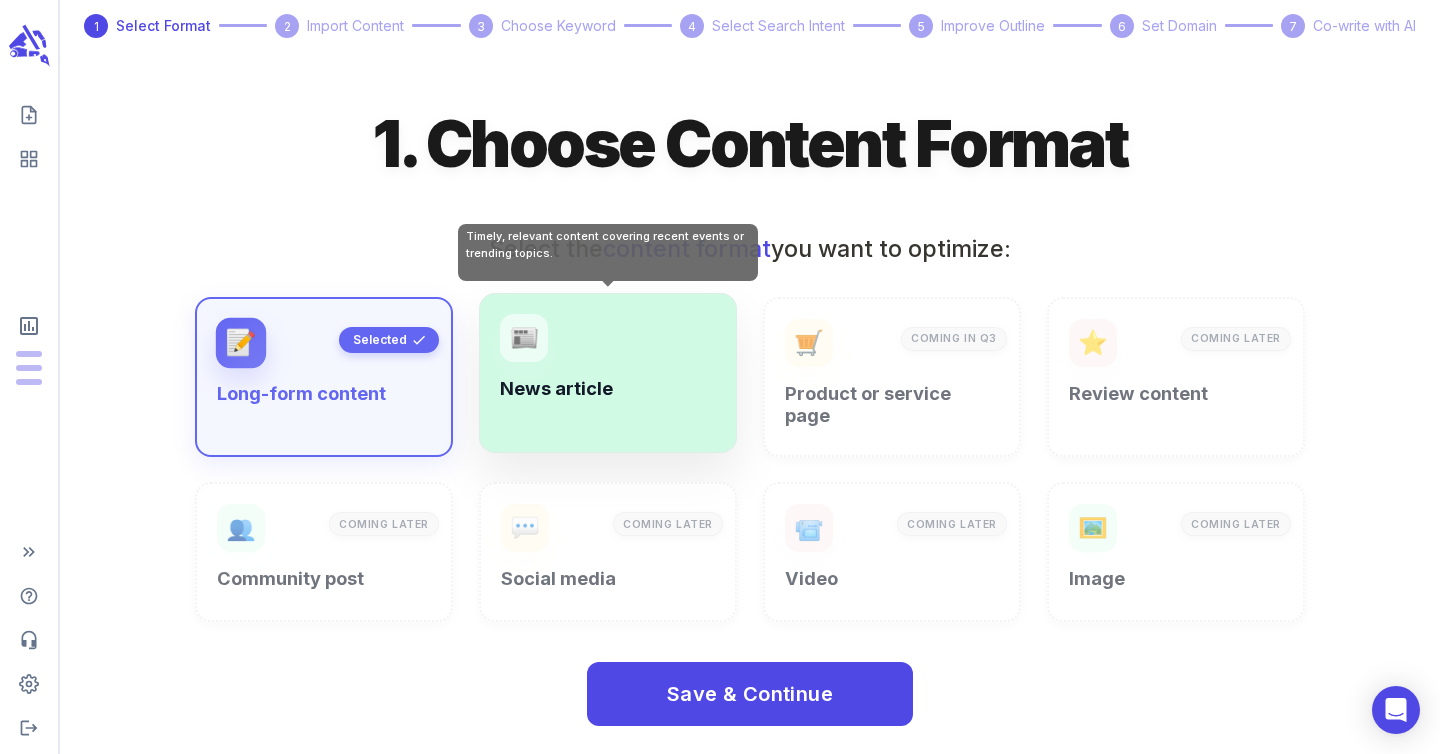 click on "📰 News article" at bounding box center (608, 373) 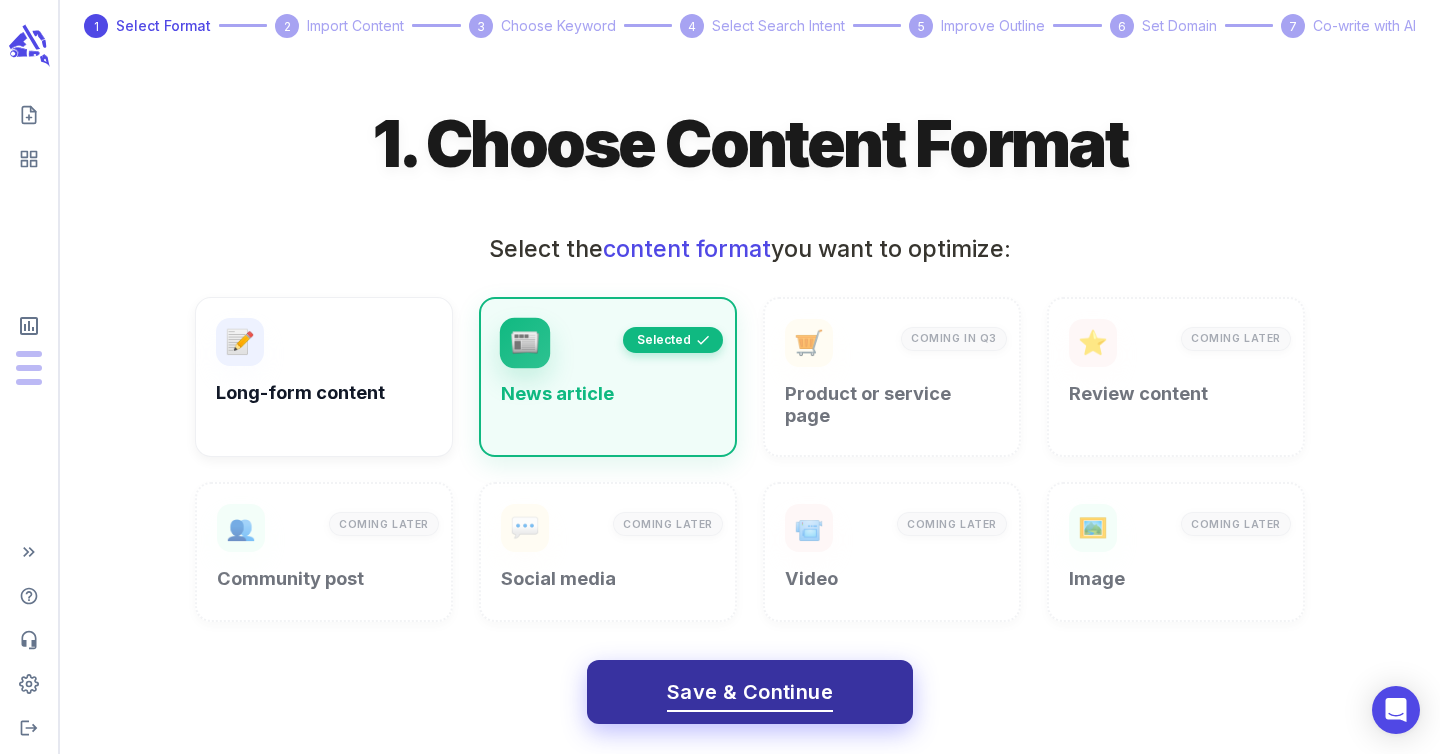 click on "Save & Continue" at bounding box center [750, 692] 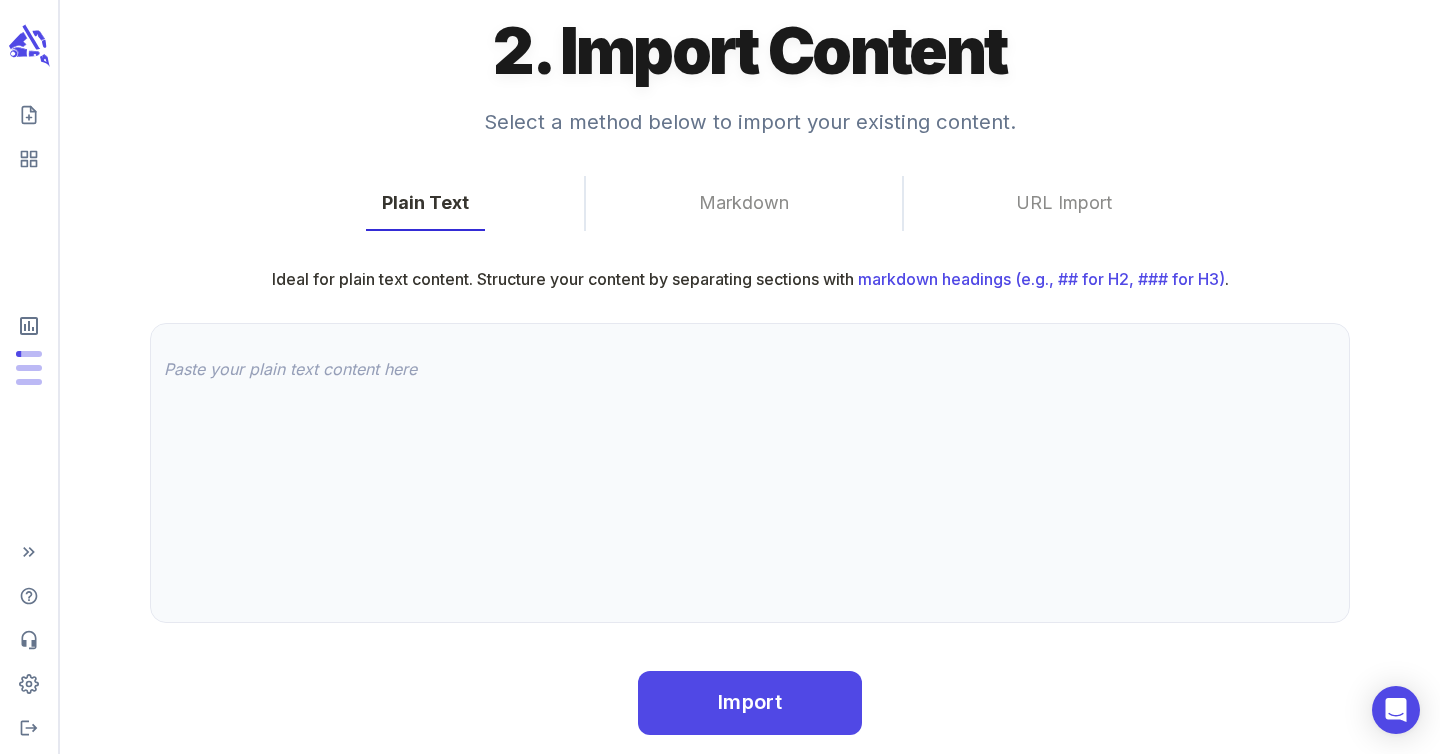 scroll, scrollTop: 260, scrollLeft: 0, axis: vertical 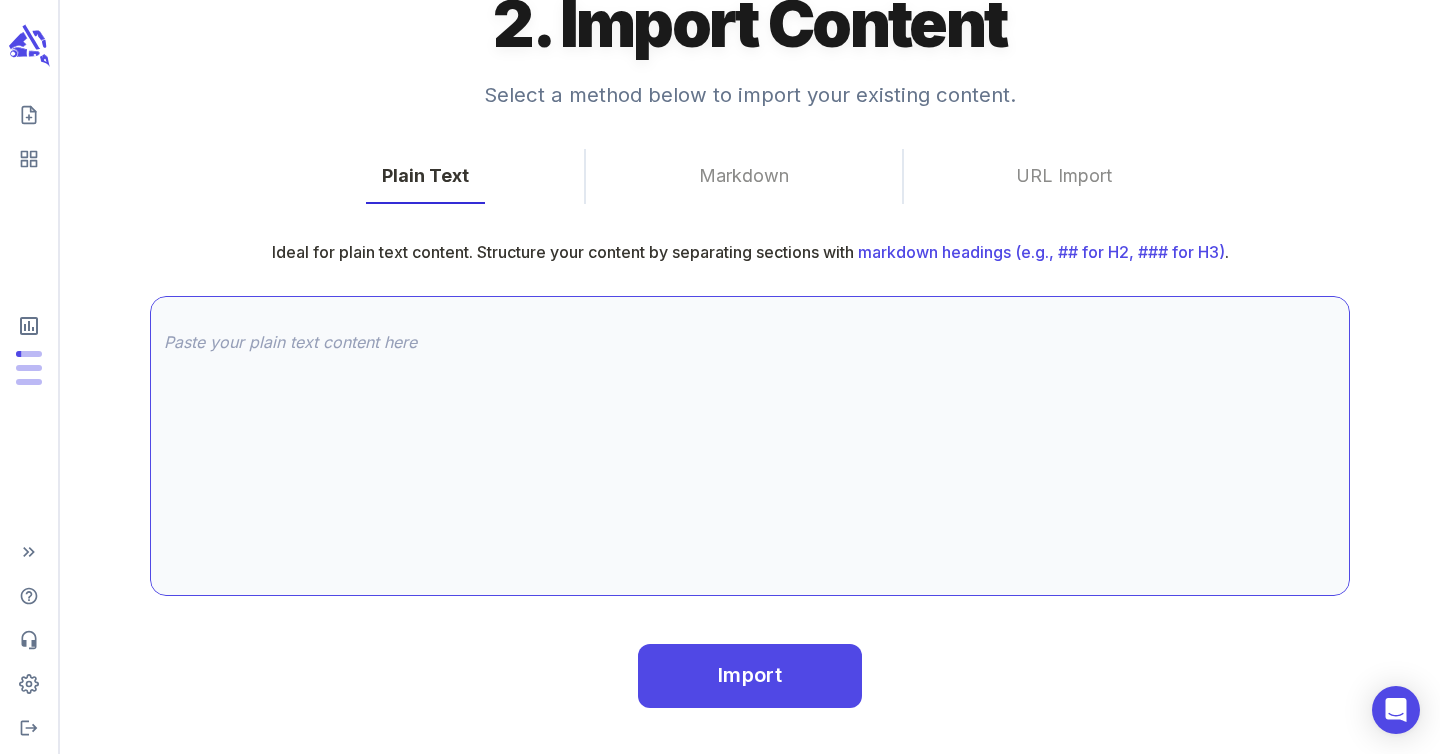 click at bounding box center (750, 446) 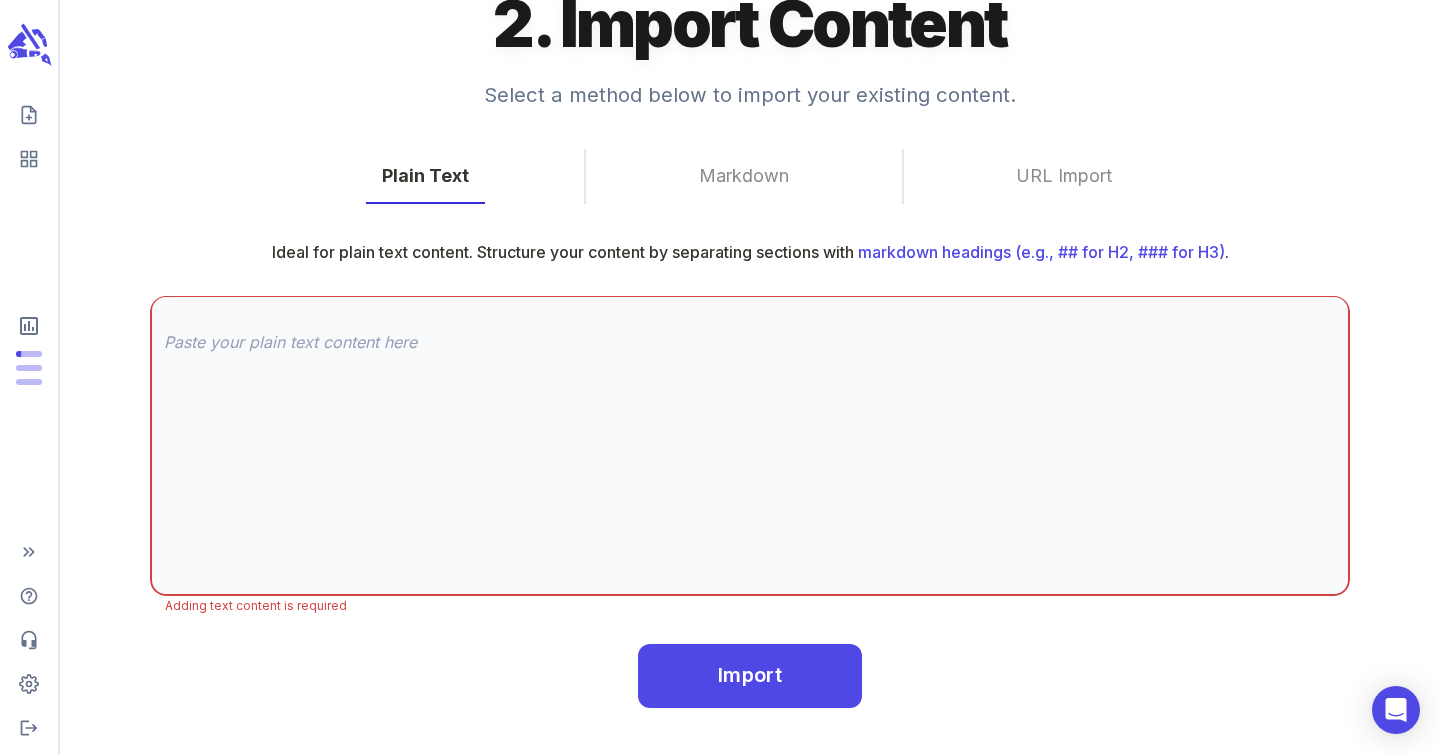 scroll, scrollTop: 0, scrollLeft: 0, axis: both 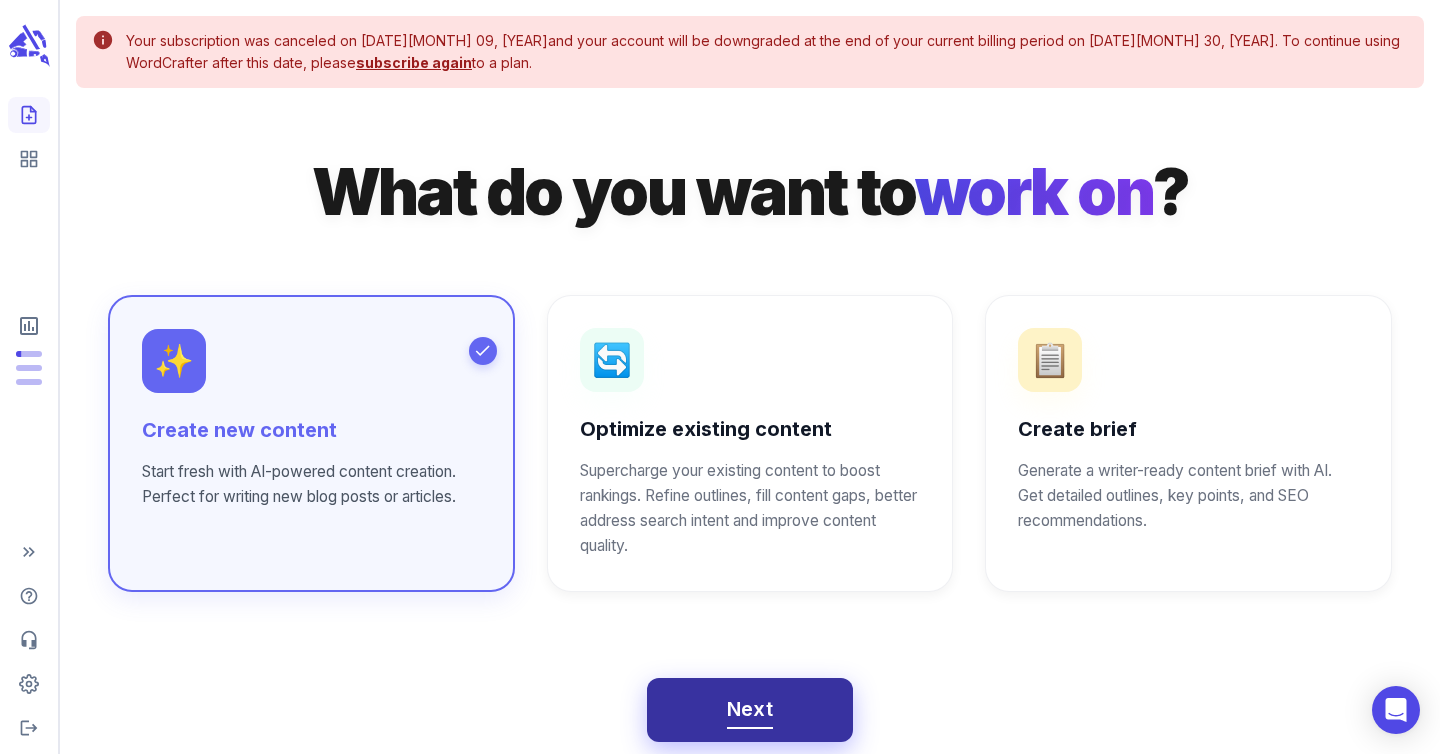 click on "Next" at bounding box center (750, 709) 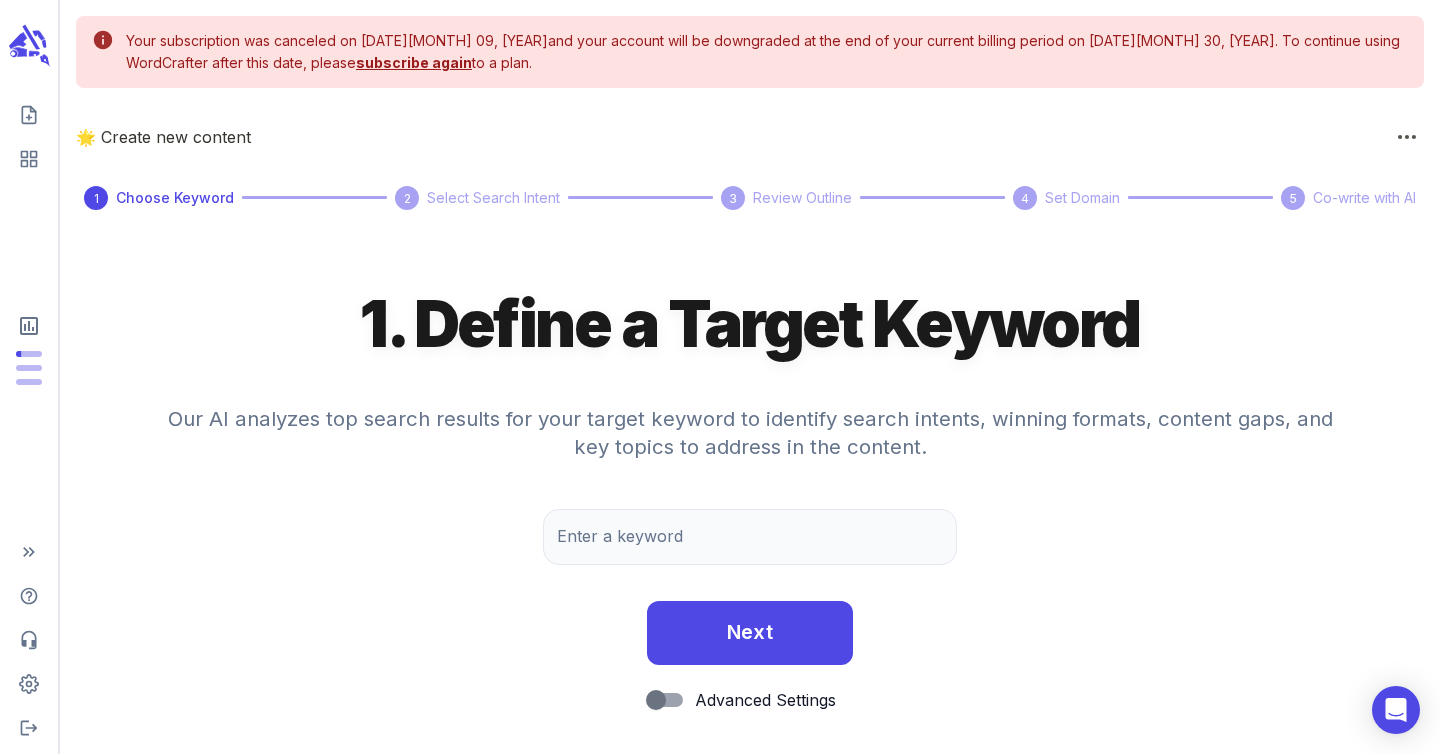 scroll, scrollTop: 21, scrollLeft: 0, axis: vertical 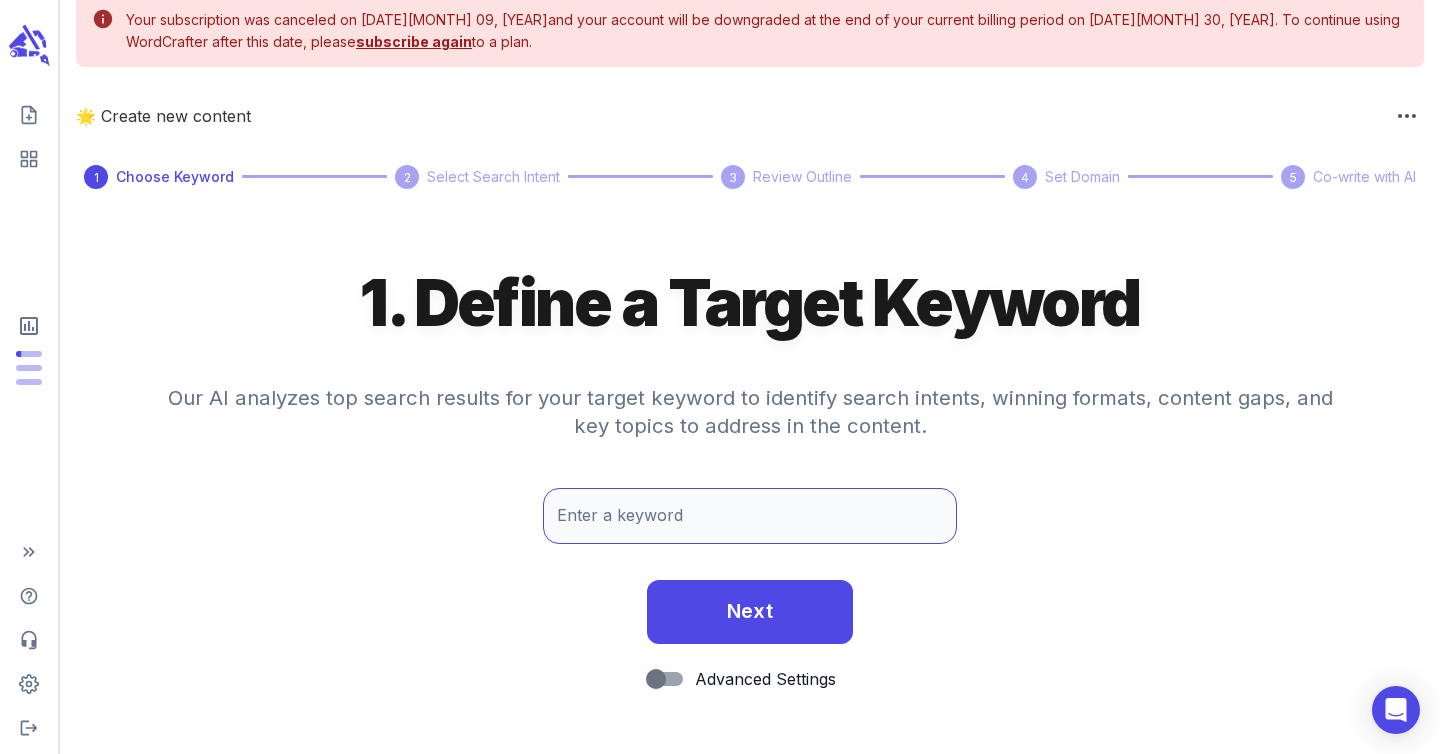 click on "Enter a keyword" at bounding box center [750, 516] 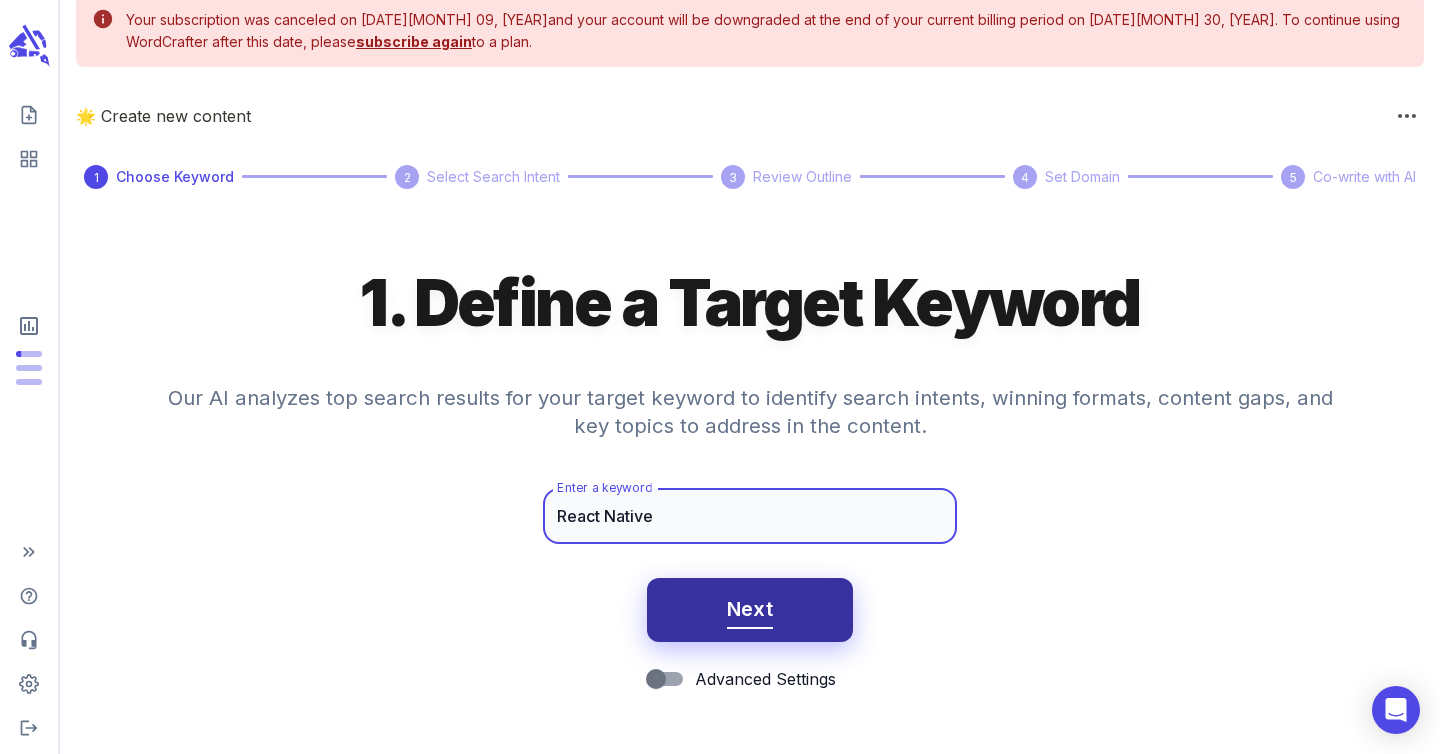 type on "React Native" 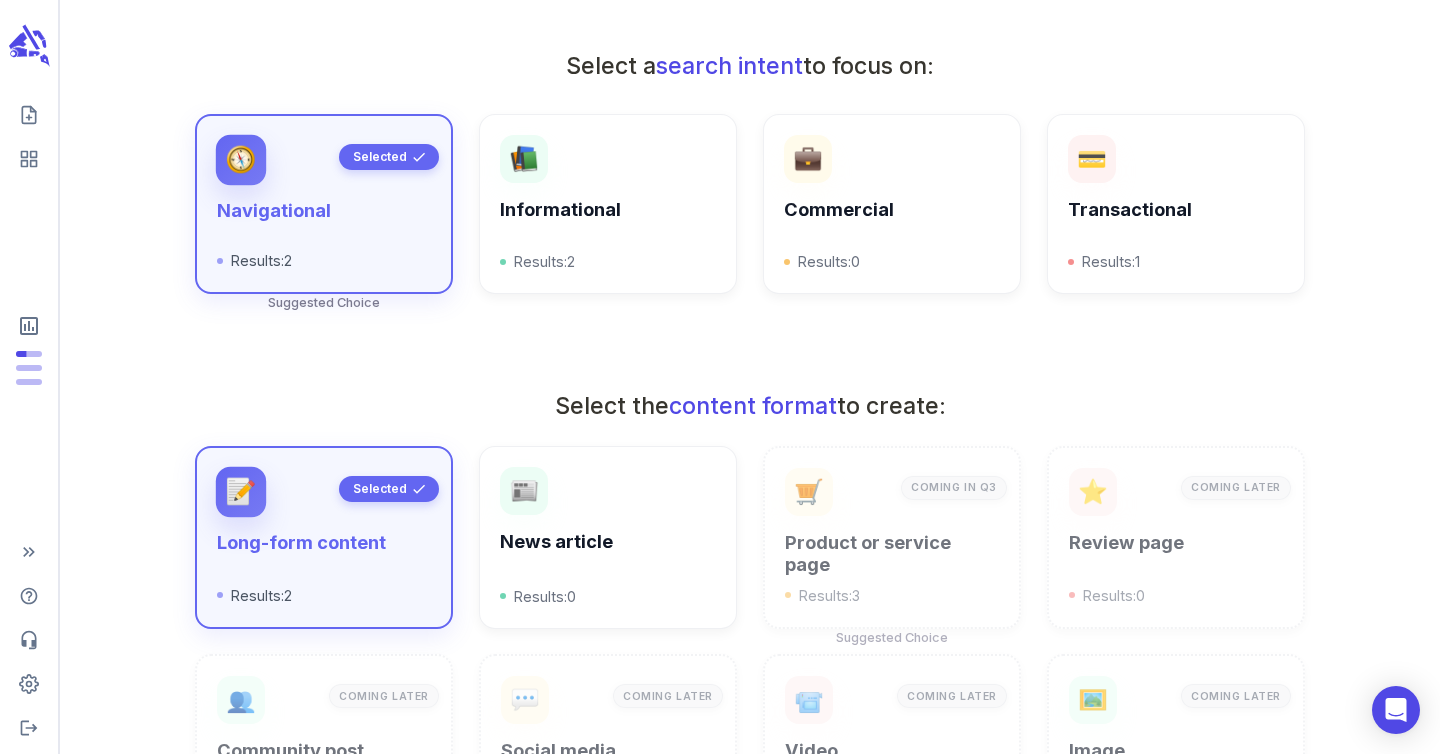 scroll, scrollTop: 513, scrollLeft: 0, axis: vertical 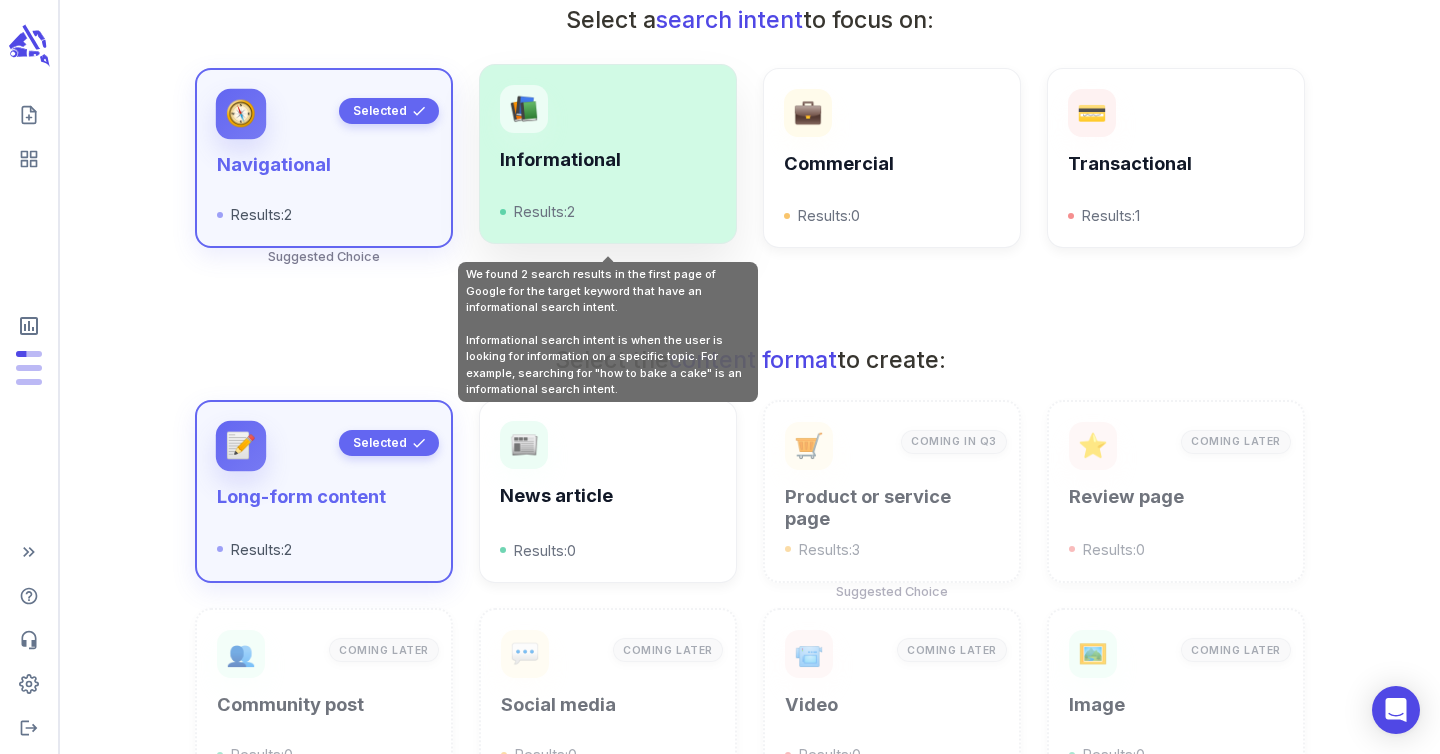 click on "📚 Informational Results:  2" at bounding box center [608, 154] 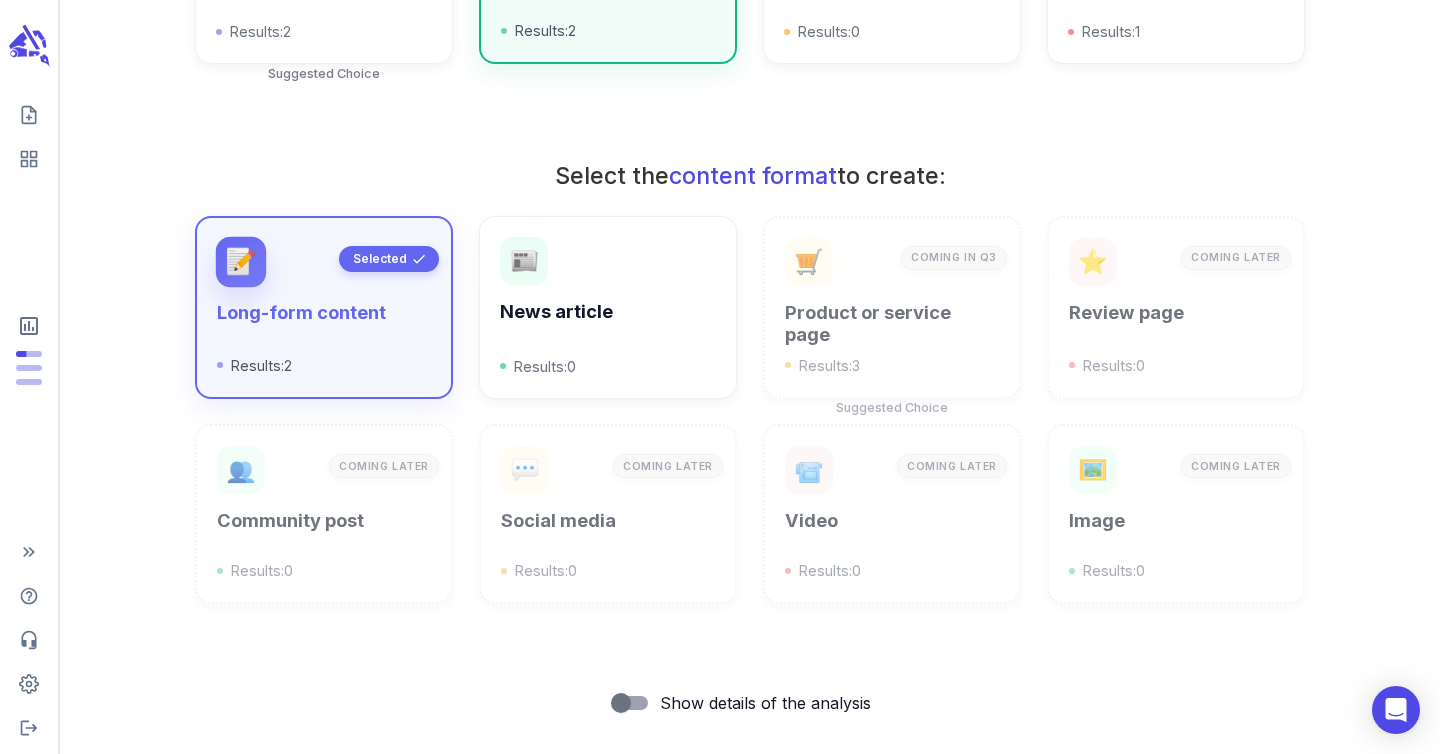 scroll, scrollTop: 806, scrollLeft: 0, axis: vertical 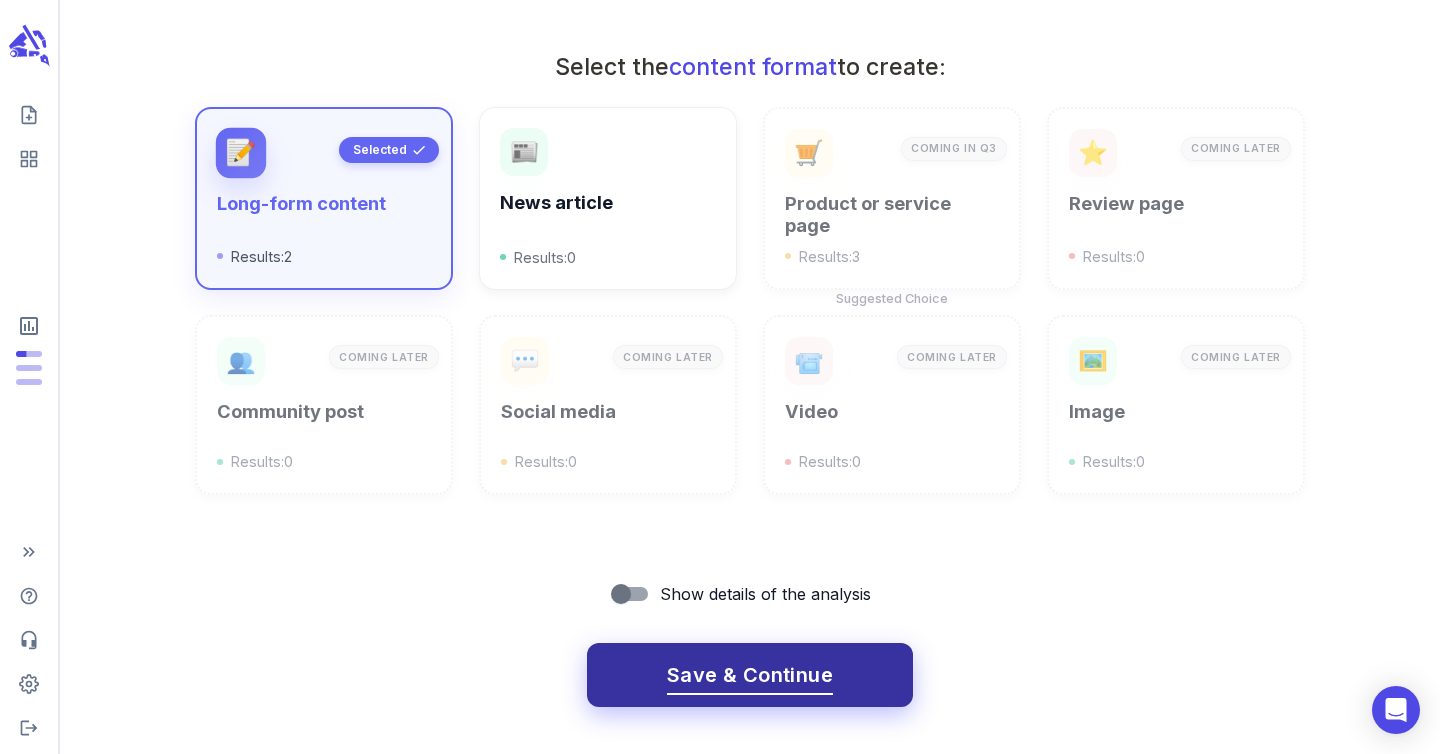 click on "Save & Continue" at bounding box center [750, 675] 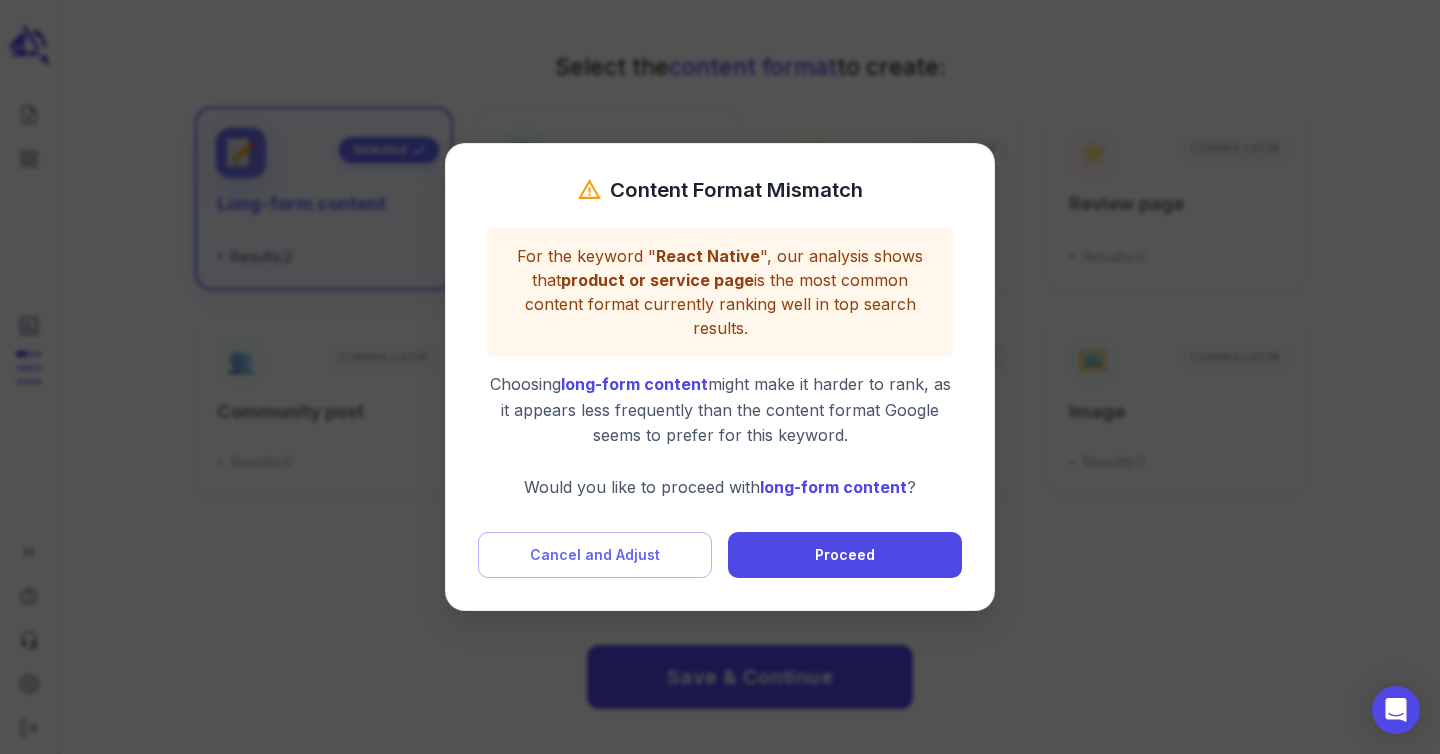 click at bounding box center (720, 377) 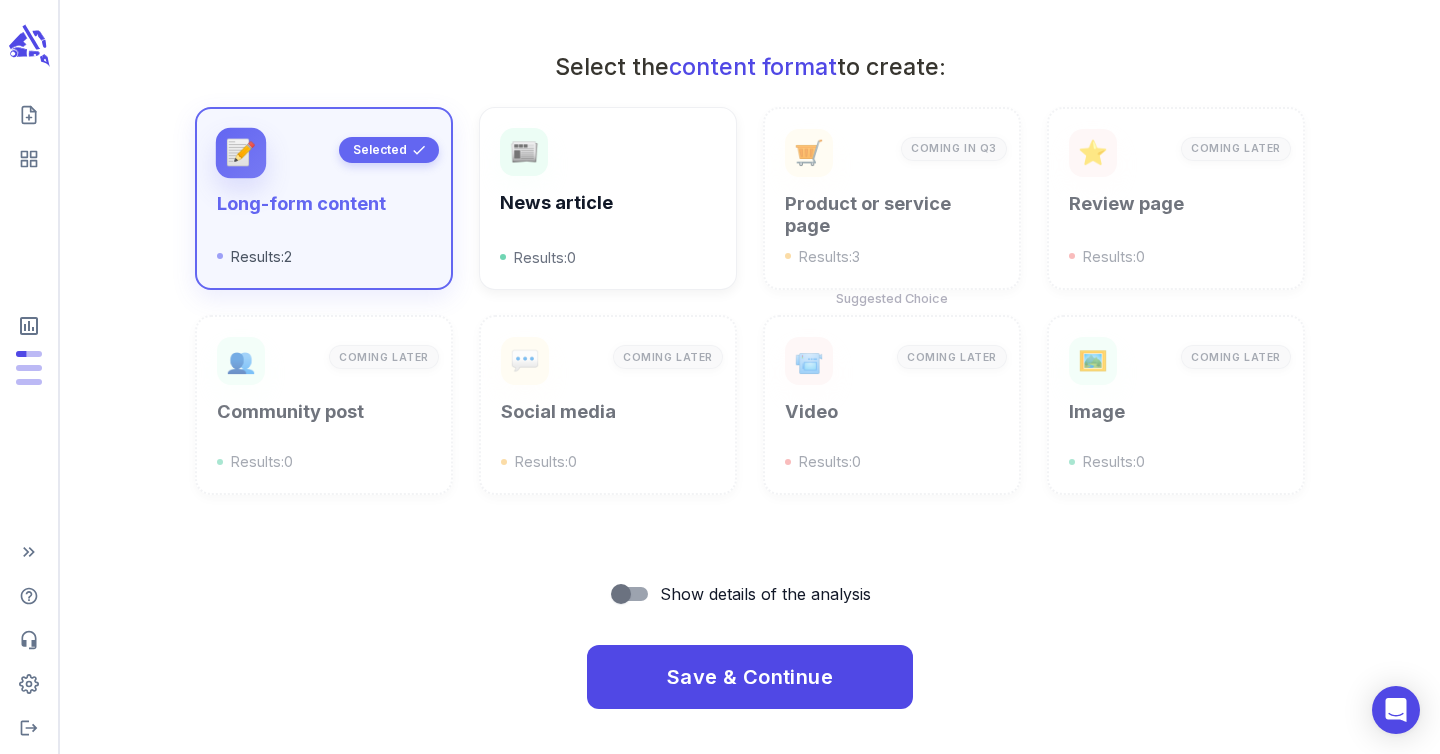 click on "Product or service page Results:  3" at bounding box center [892, 230] 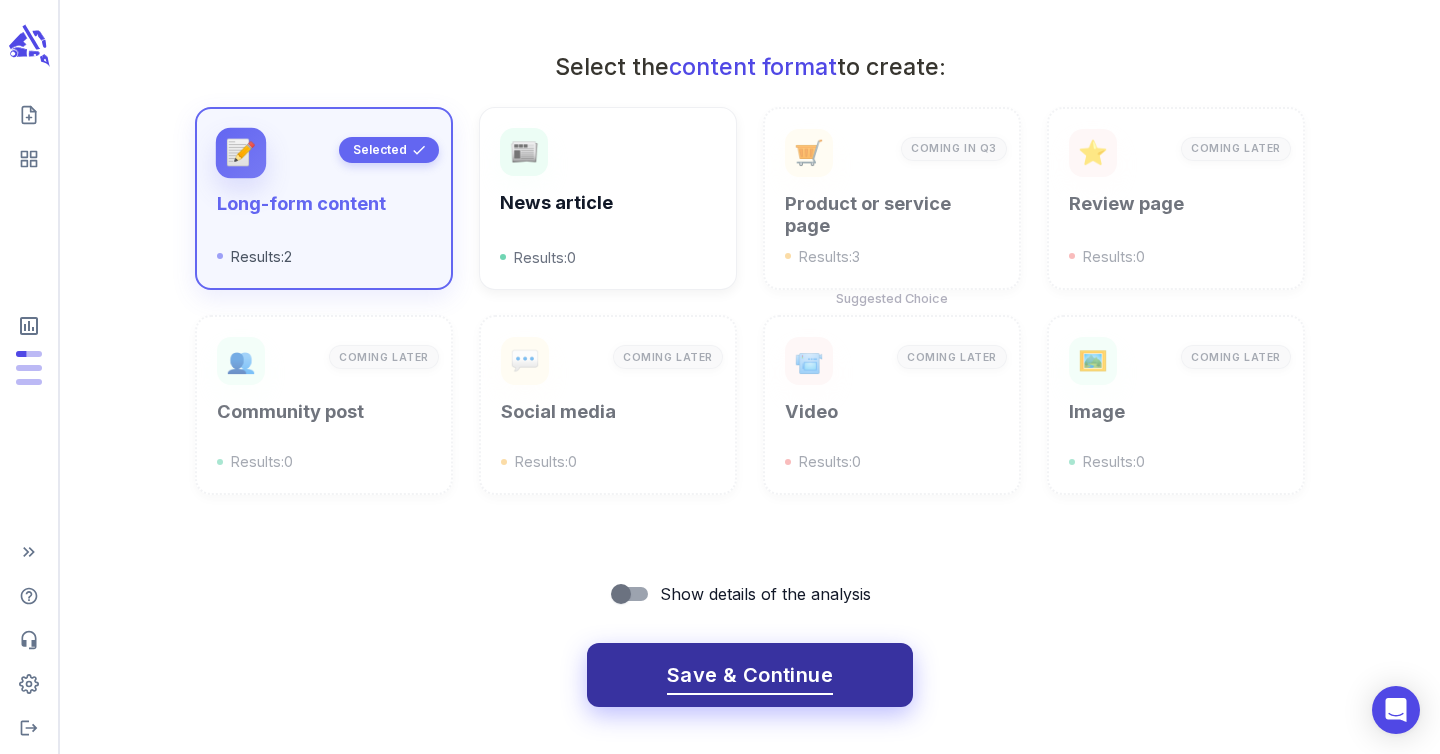 click on "Save & Continue" at bounding box center (750, 675) 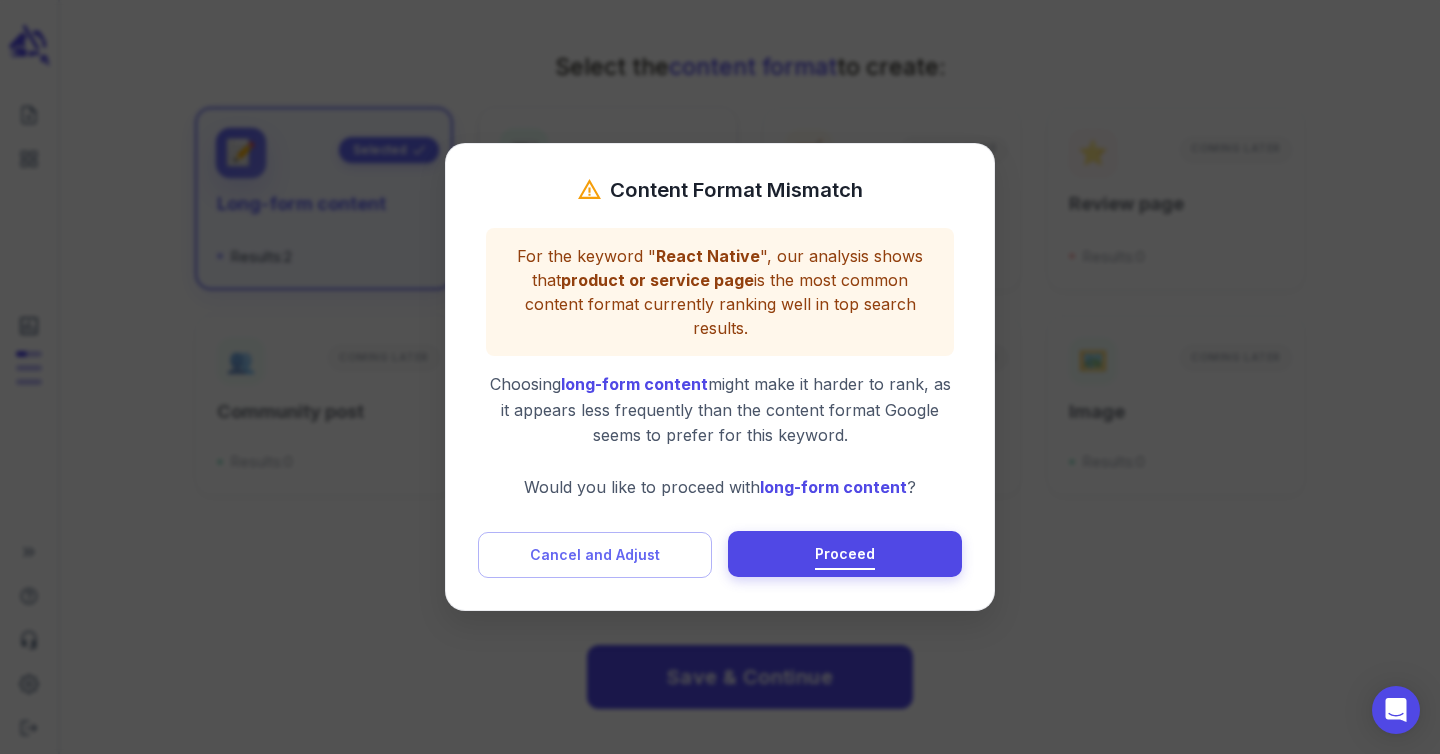 click on "Proceed" at bounding box center (845, 554) 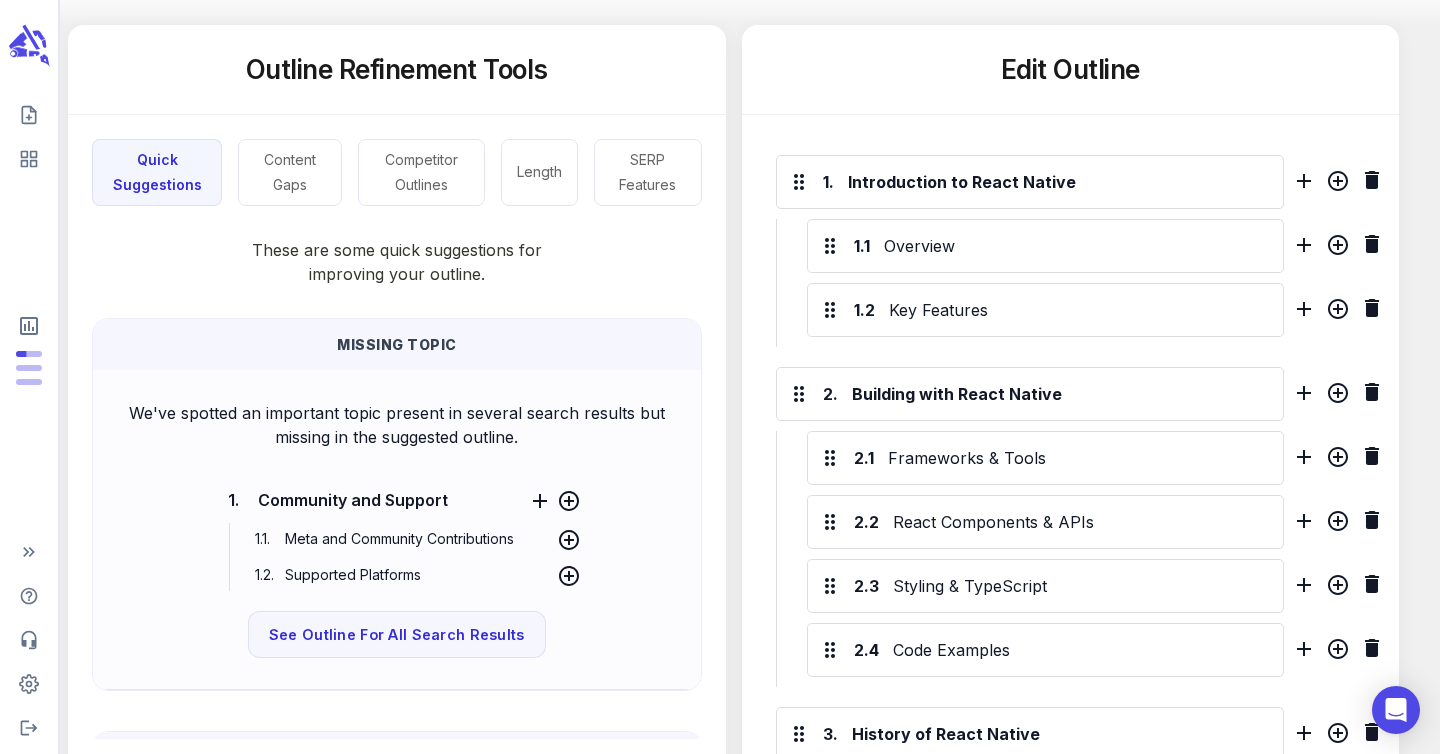 scroll, scrollTop: 629, scrollLeft: 0, axis: vertical 